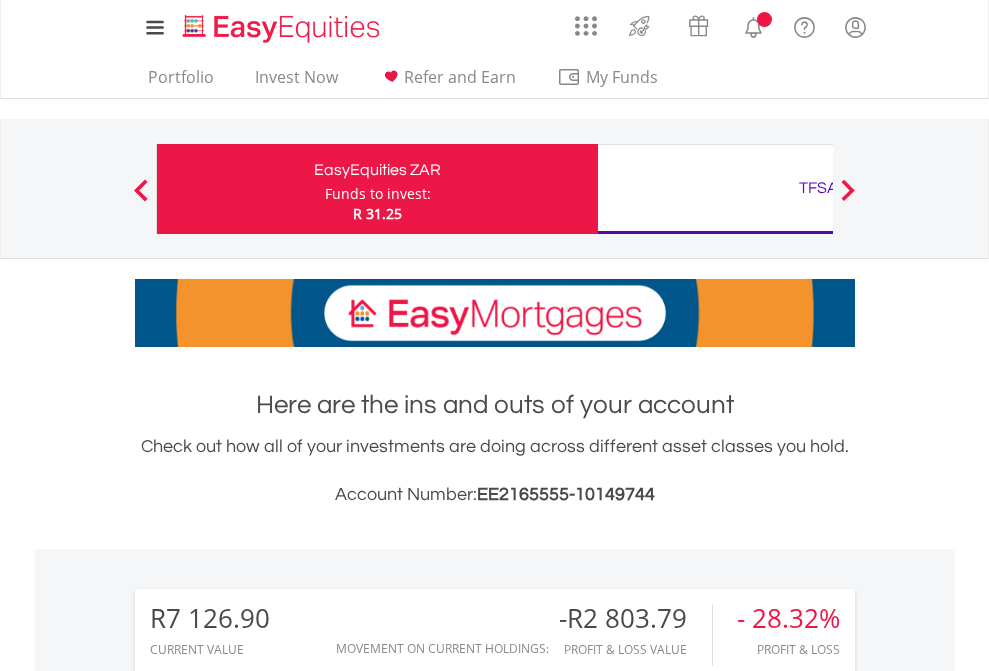 scroll, scrollTop: 0, scrollLeft: 0, axis: both 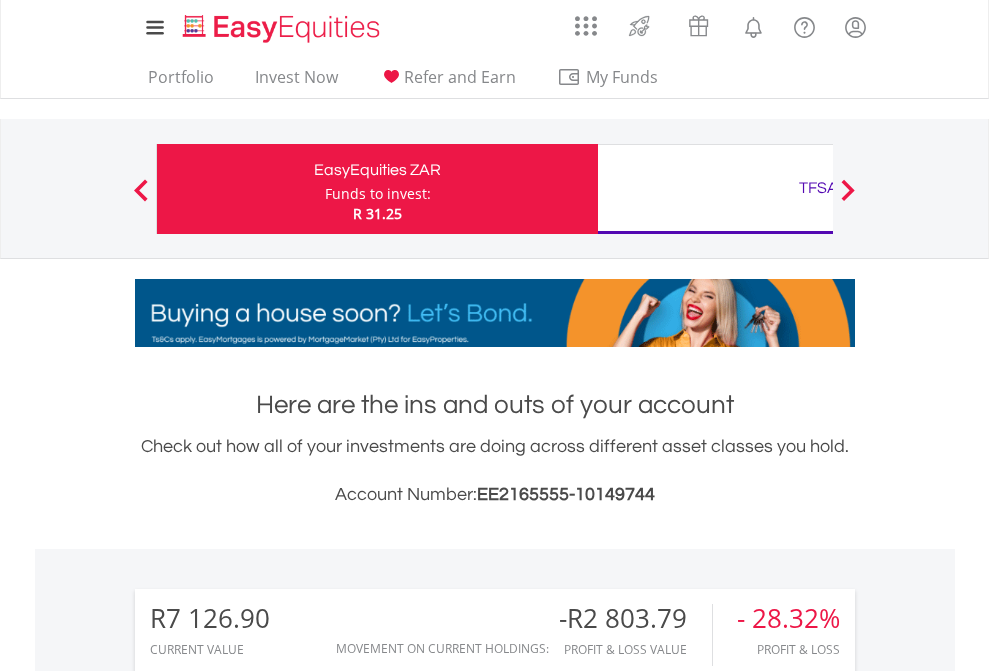 click on "Funds to invest:" at bounding box center [378, 194] 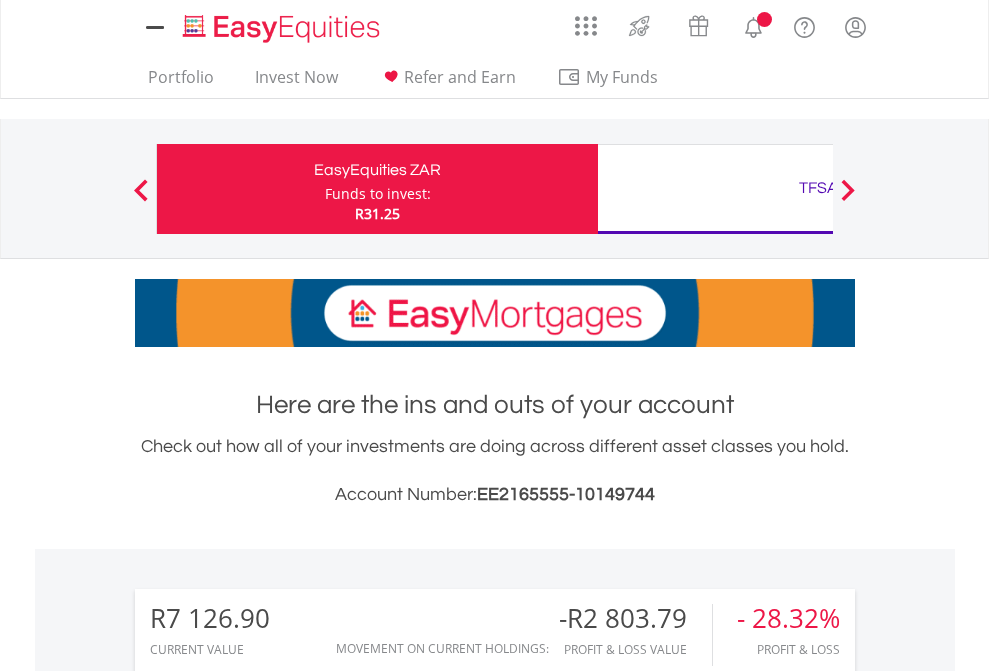 scroll, scrollTop: 0, scrollLeft: 0, axis: both 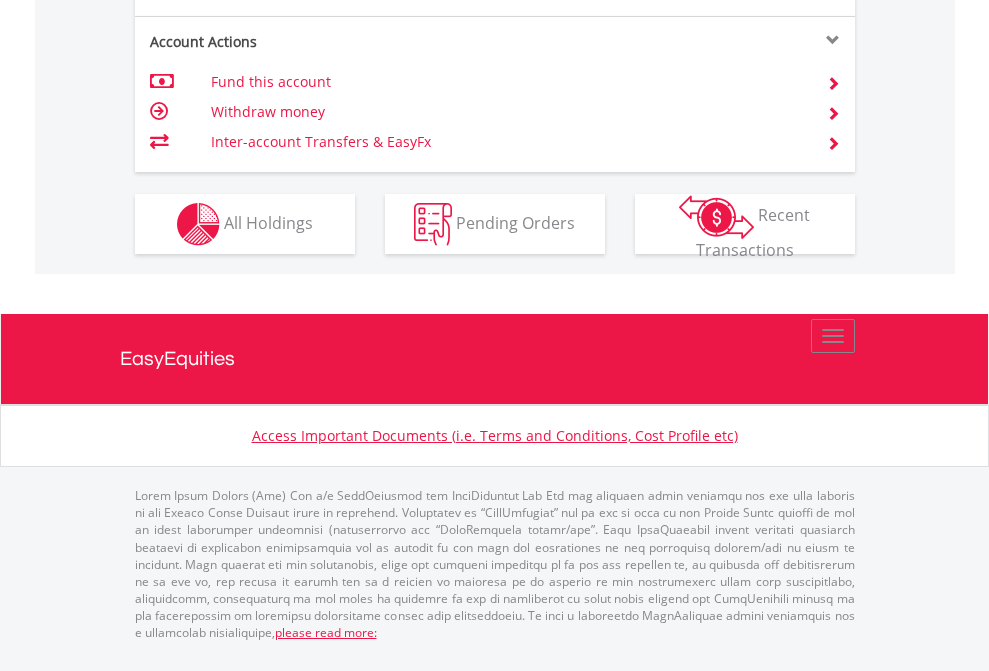 click on "Investment types" at bounding box center (706, -337) 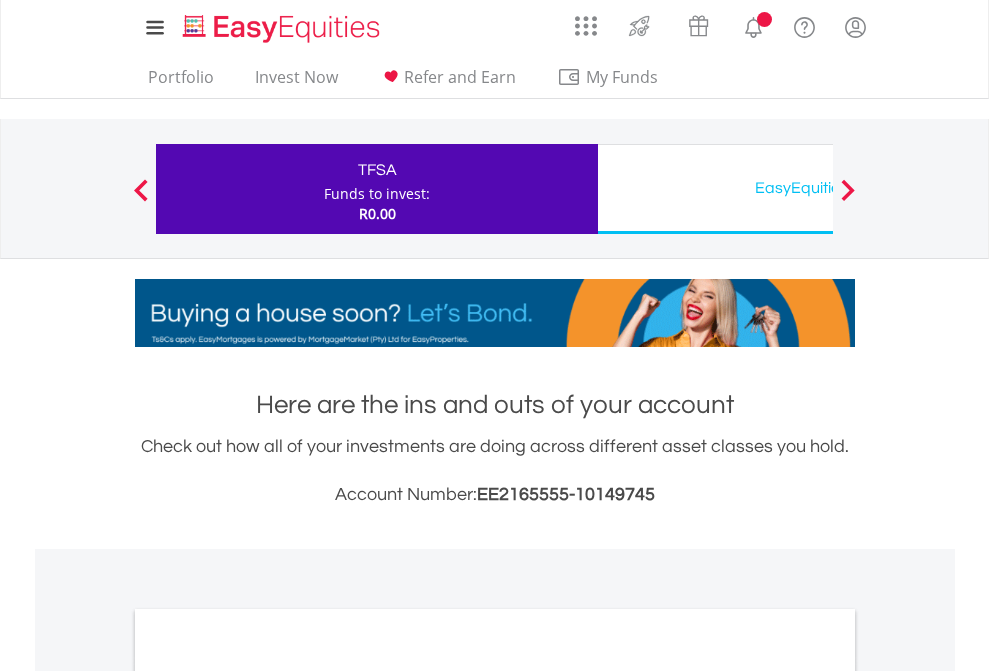 scroll, scrollTop: 0, scrollLeft: 0, axis: both 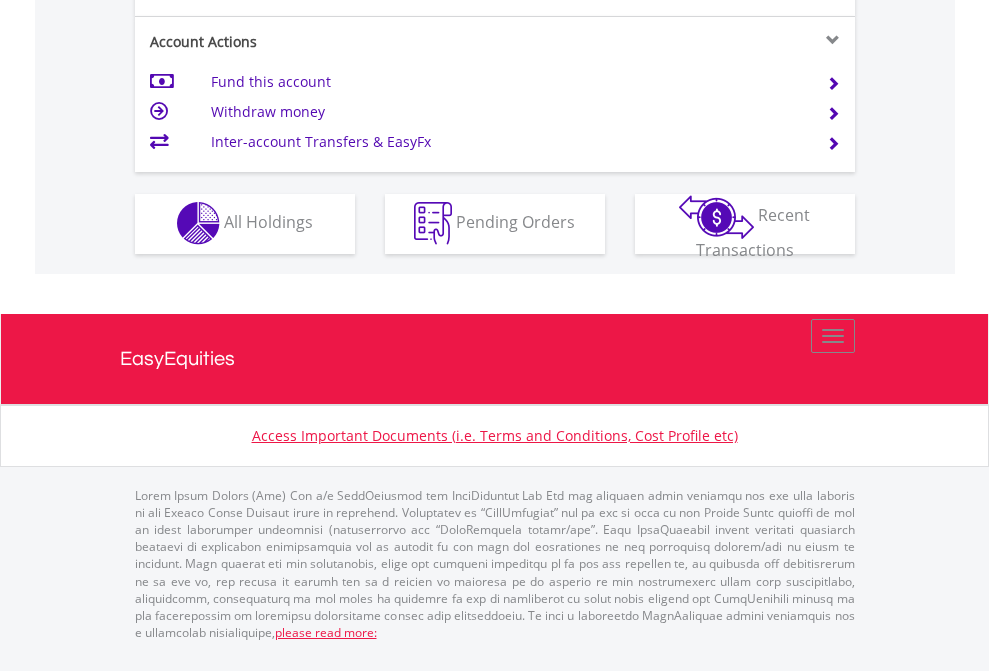 click on "Investment types" at bounding box center [706, -353] 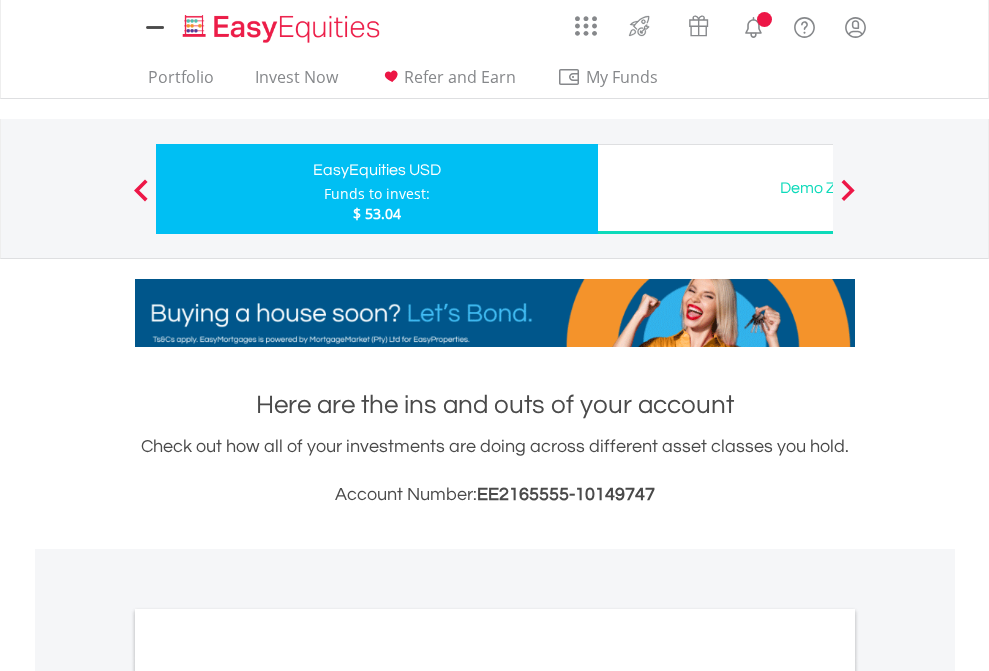 scroll, scrollTop: 0, scrollLeft: 0, axis: both 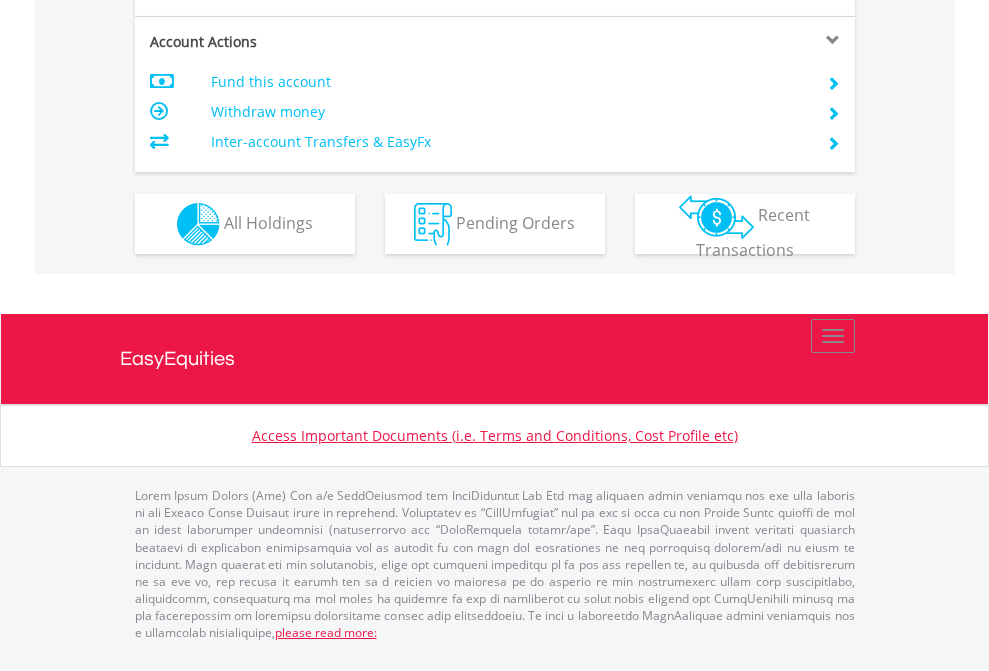 click on "Investment types" at bounding box center [706, -337] 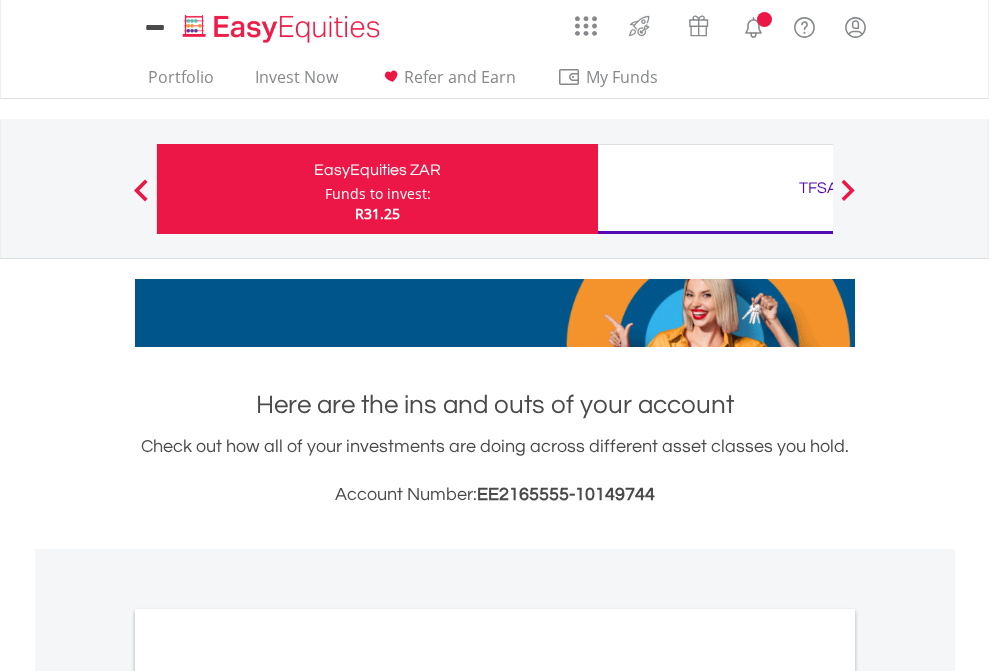 scroll, scrollTop: 0, scrollLeft: 0, axis: both 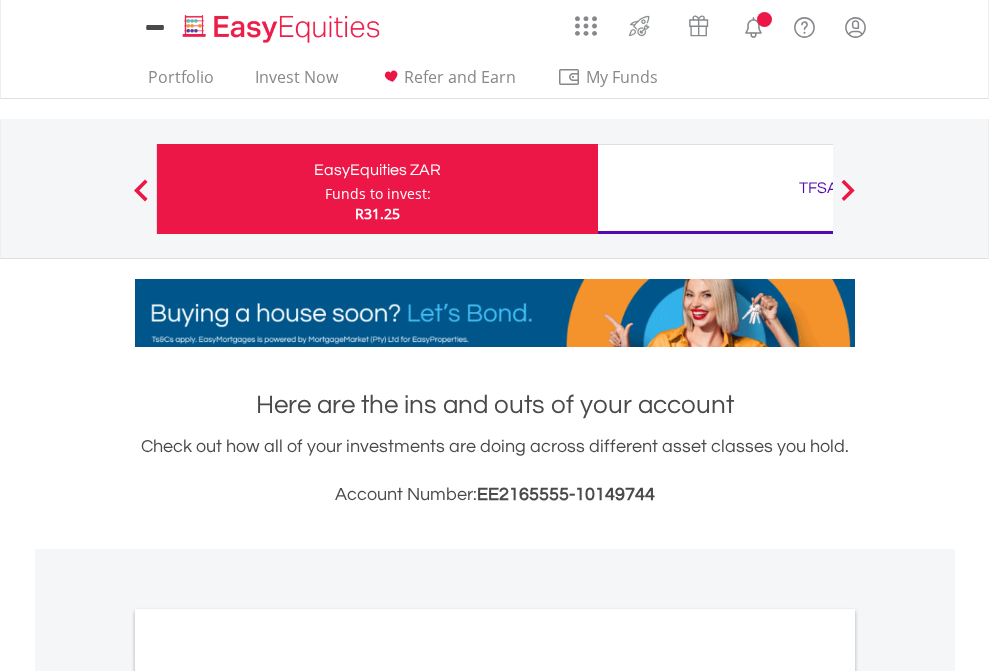 click on "All Holdings" at bounding box center (268, 1096) 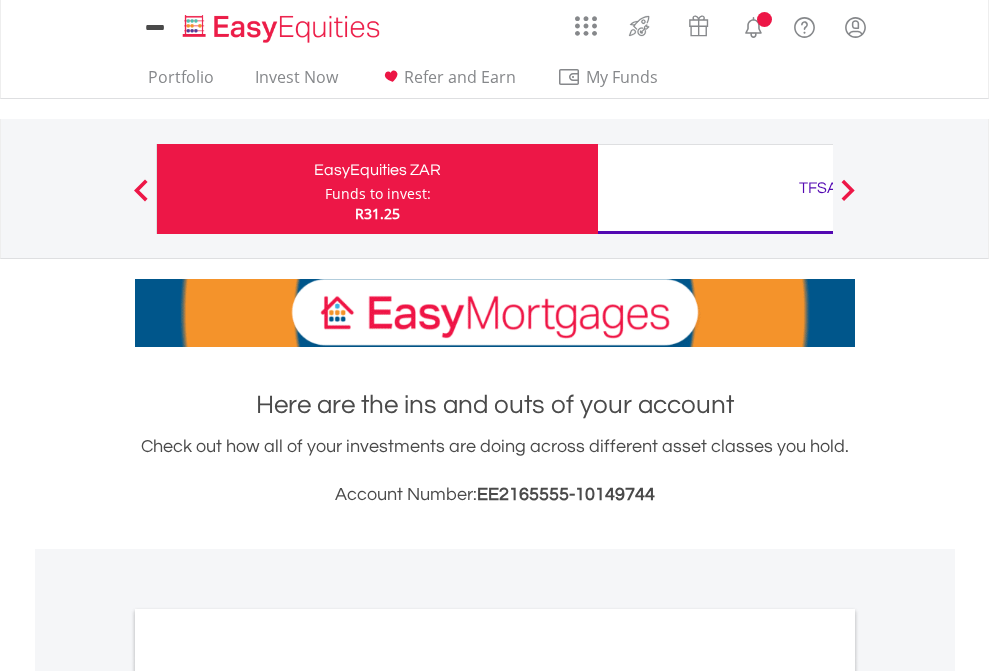scroll, scrollTop: 1202, scrollLeft: 0, axis: vertical 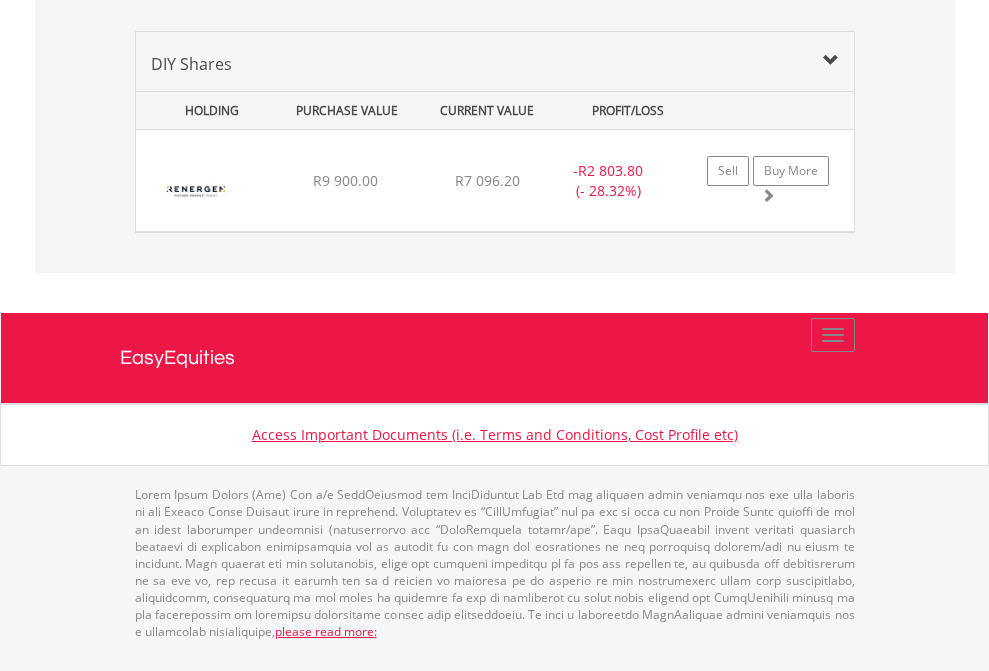 click on "TFSA" at bounding box center [818, -1379] 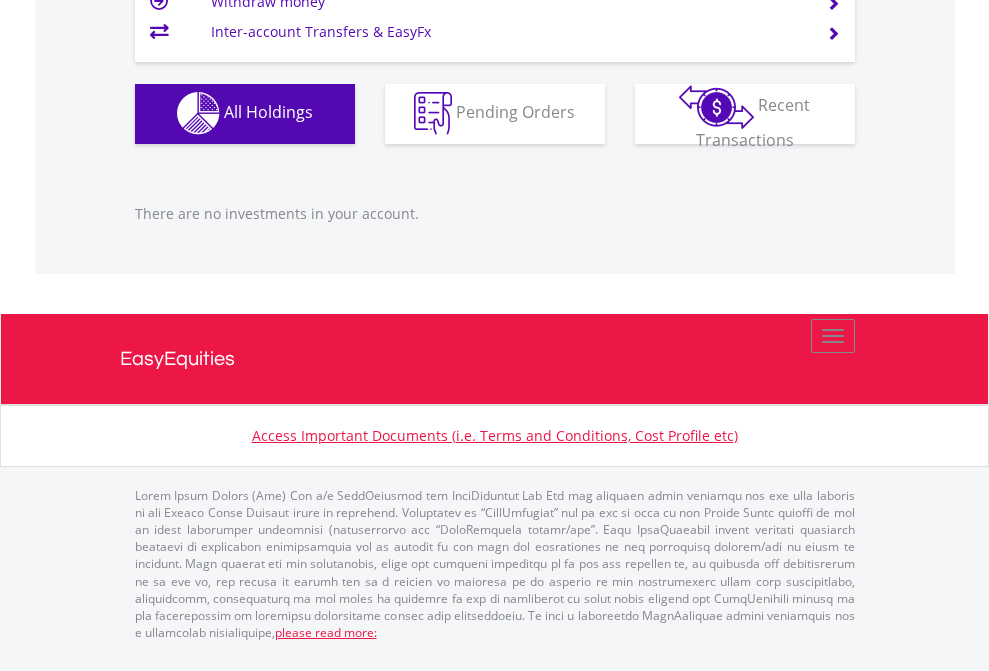 scroll, scrollTop: 1980, scrollLeft: 0, axis: vertical 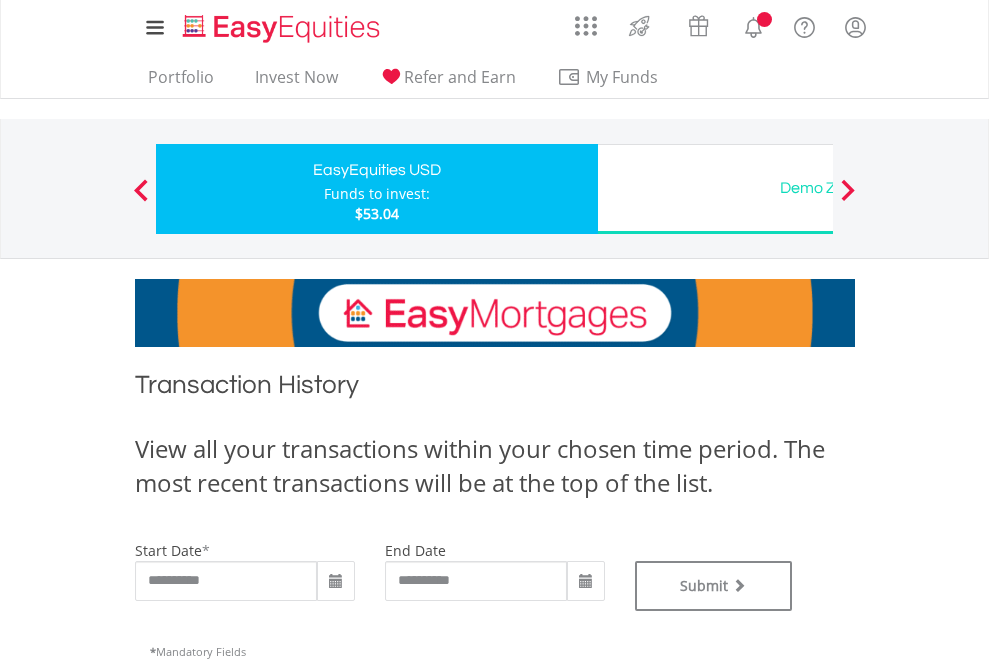 type on "**********" 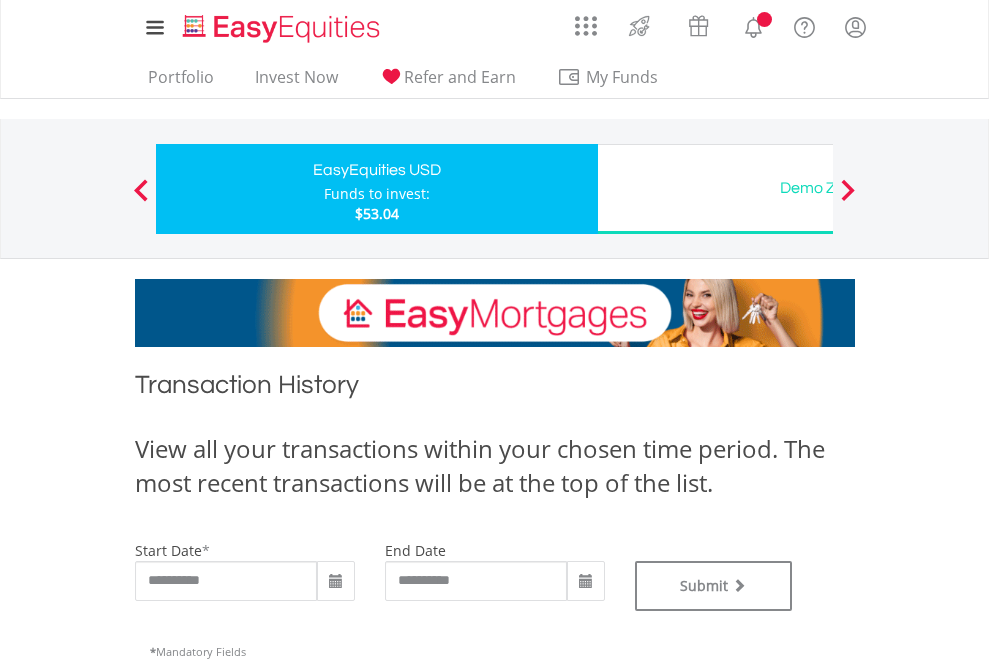 type on "**********" 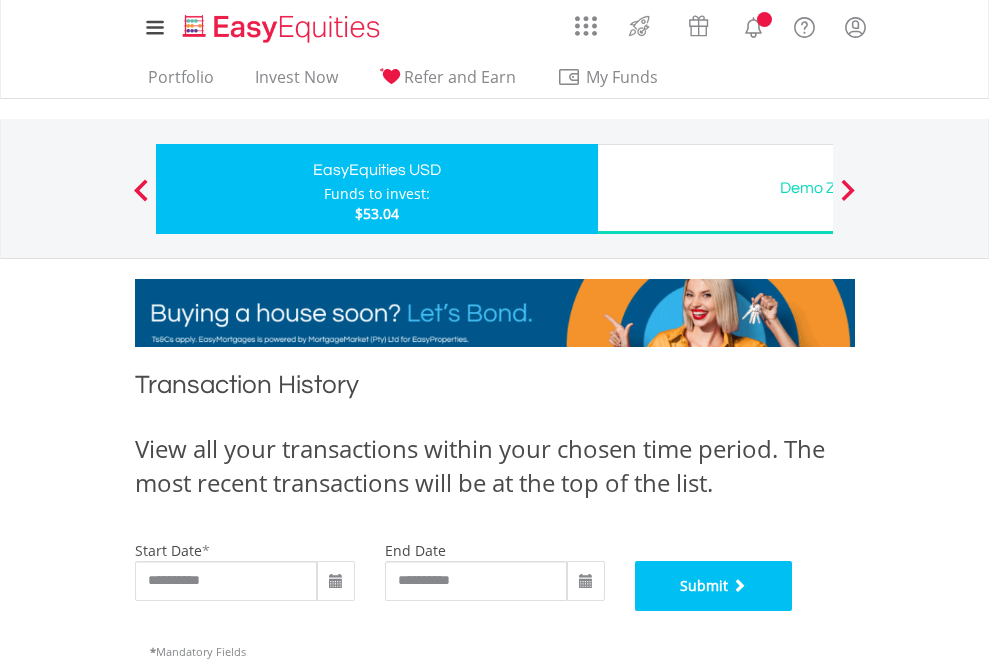 click on "Submit" at bounding box center [714, 586] 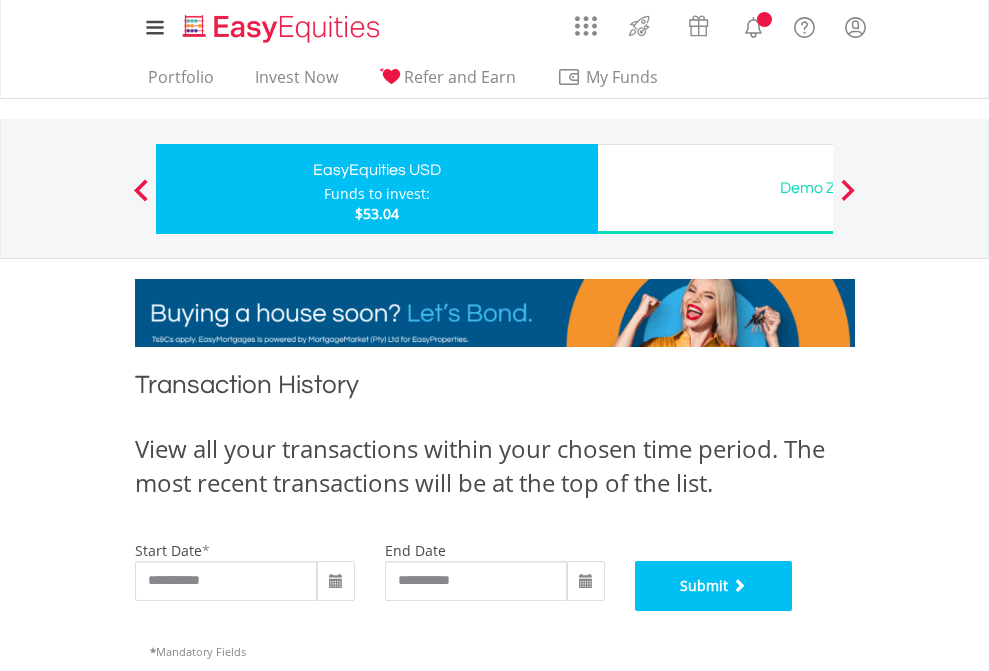 scroll, scrollTop: 811, scrollLeft: 0, axis: vertical 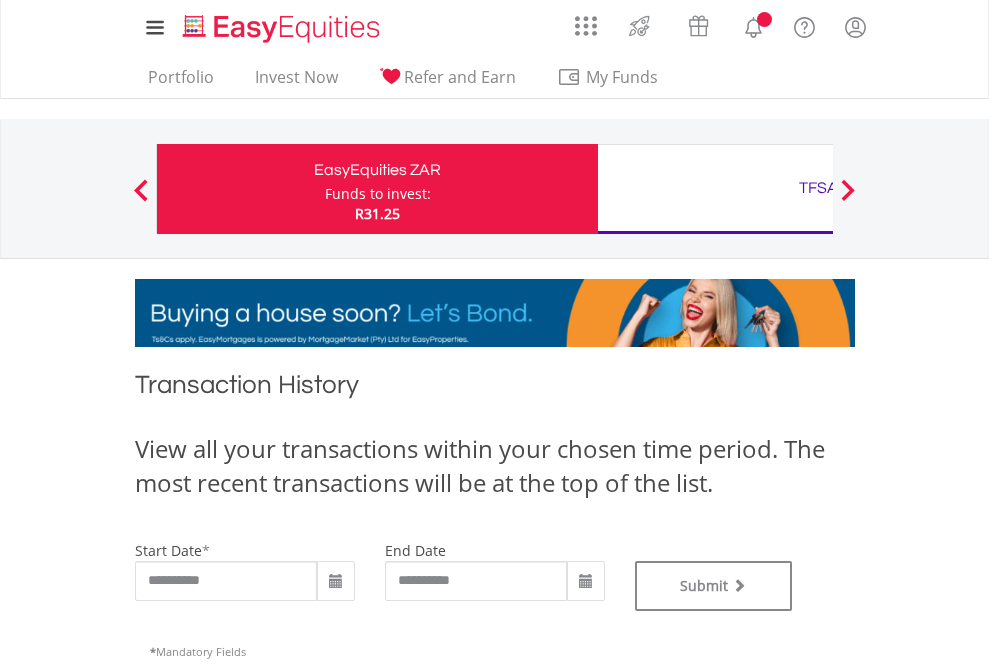 click on "TFSA" at bounding box center [818, 188] 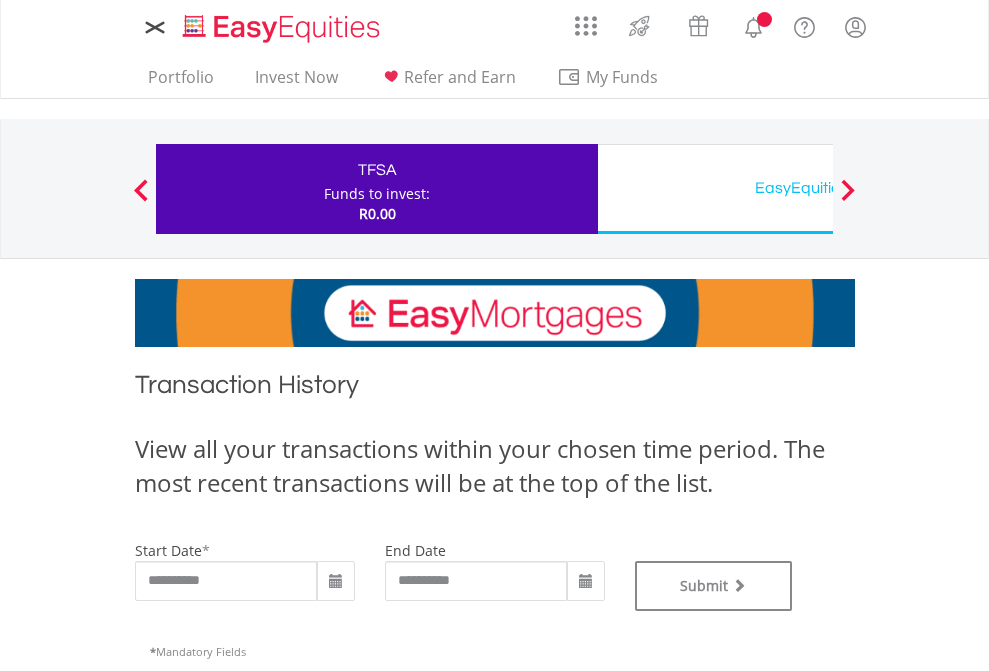 type on "**********" 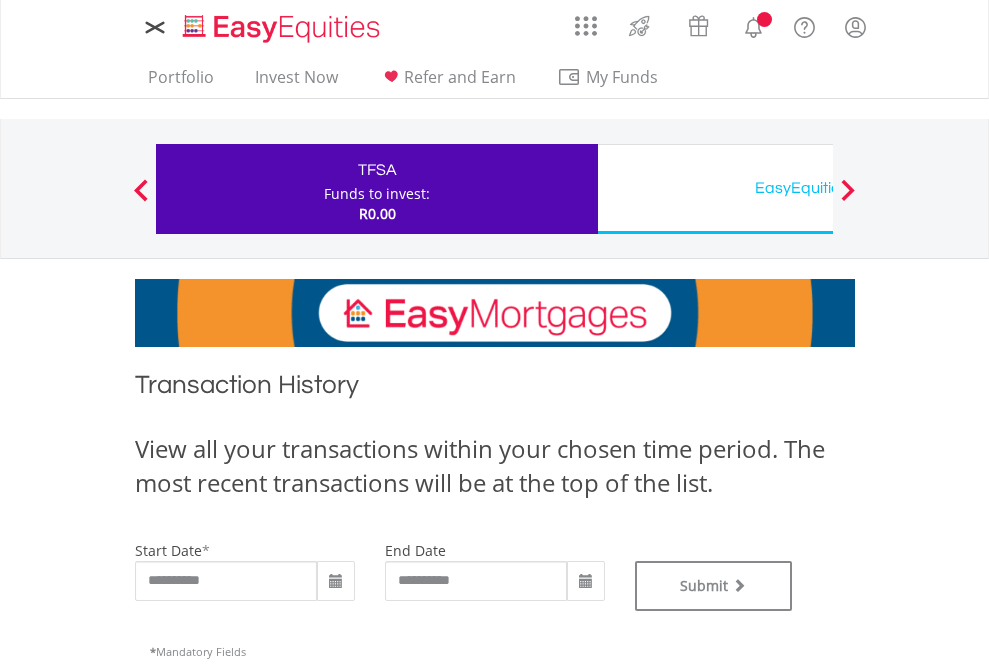 scroll, scrollTop: 0, scrollLeft: 0, axis: both 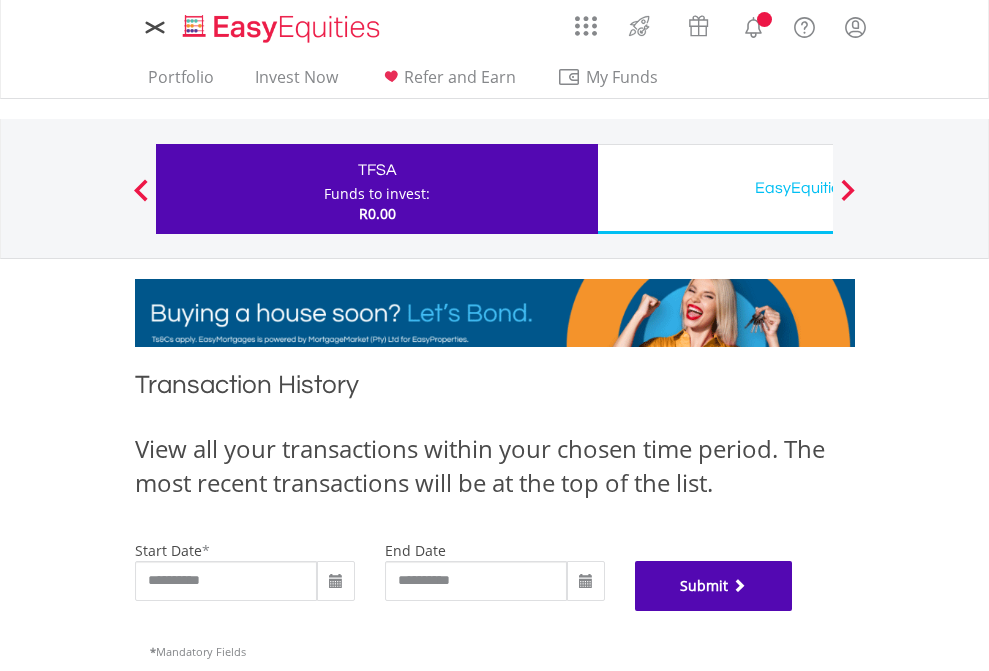 click on "Submit" at bounding box center (714, 586) 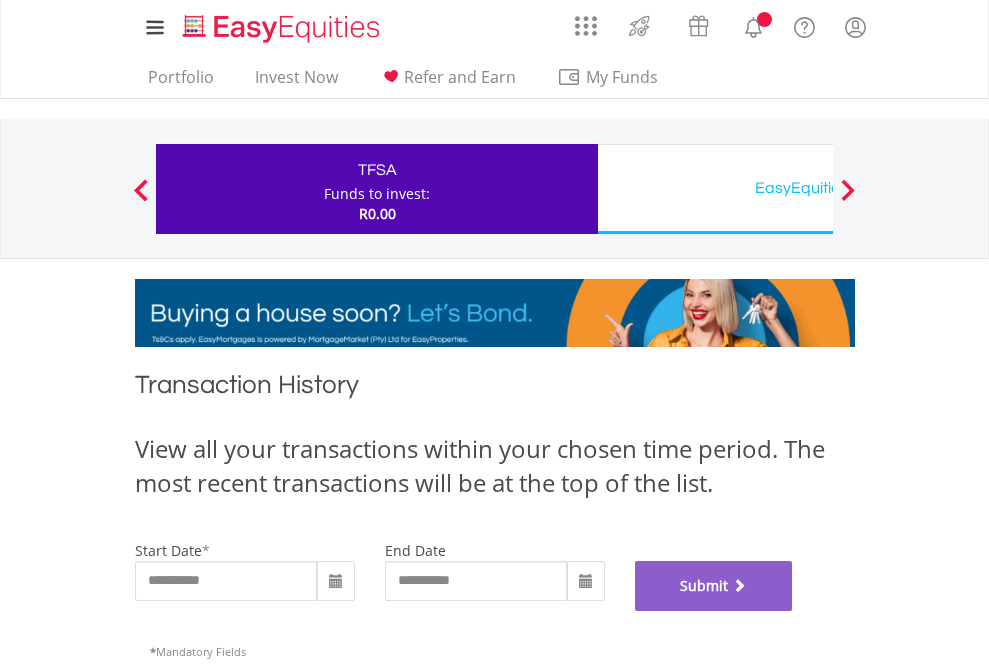 scroll, scrollTop: 811, scrollLeft: 0, axis: vertical 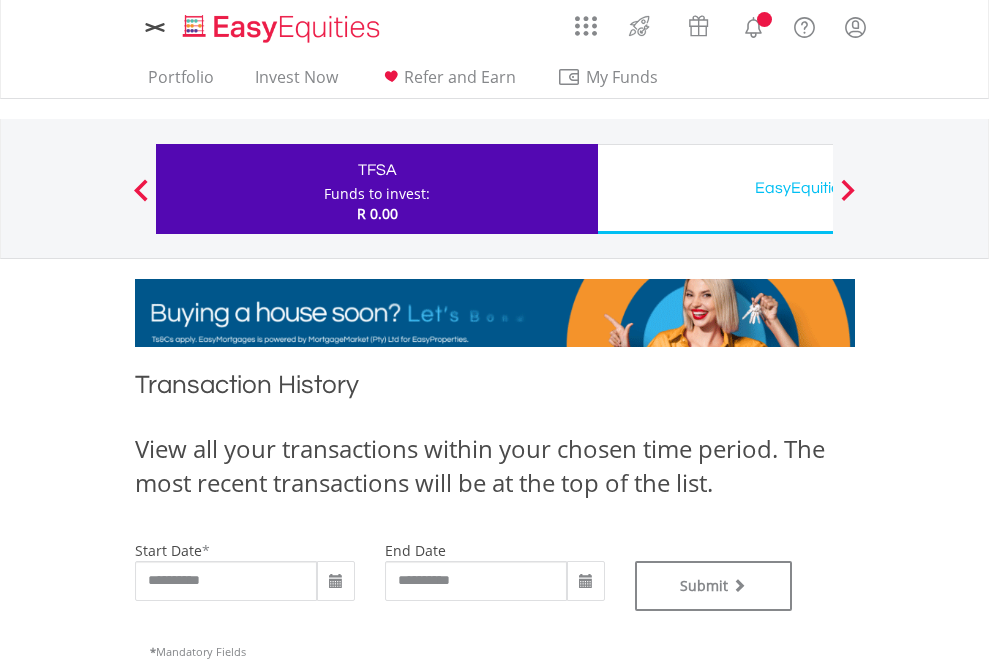 click on "EasyEquities USD" at bounding box center (818, 188) 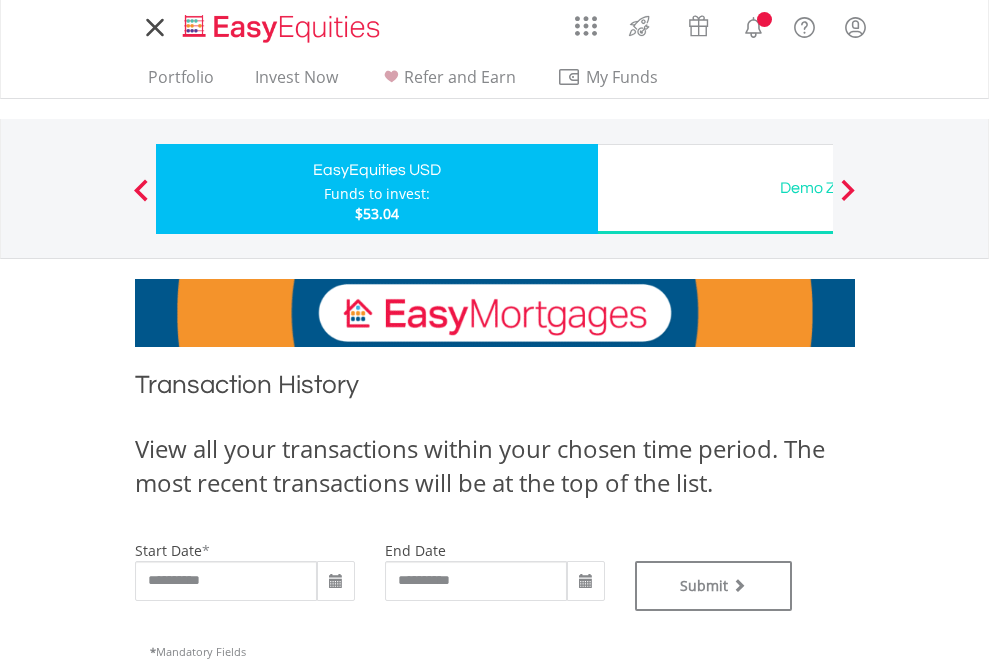 scroll, scrollTop: 0, scrollLeft: 0, axis: both 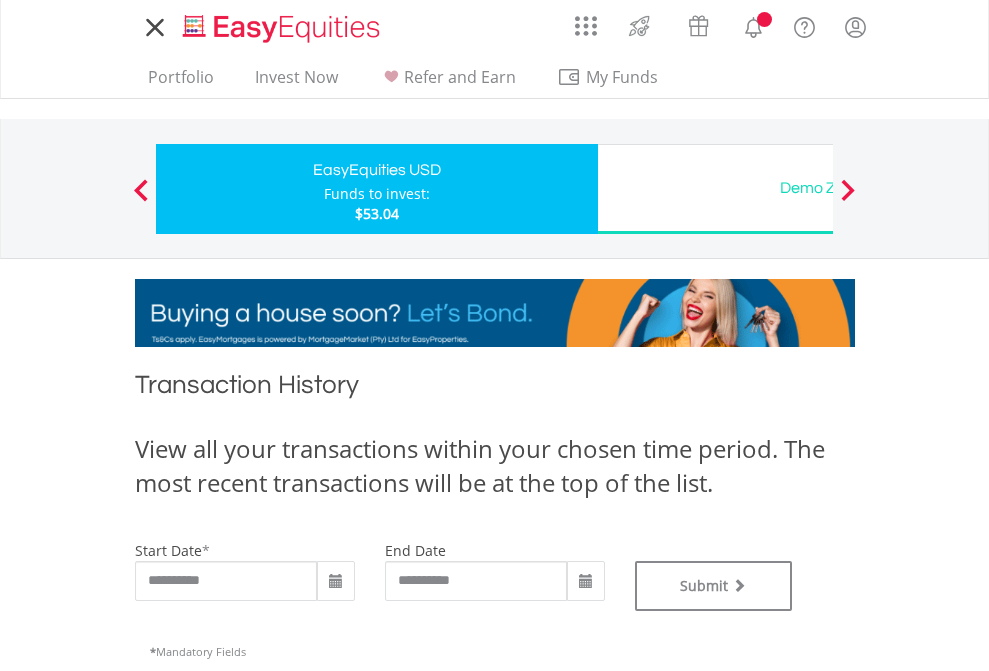 type on "**********" 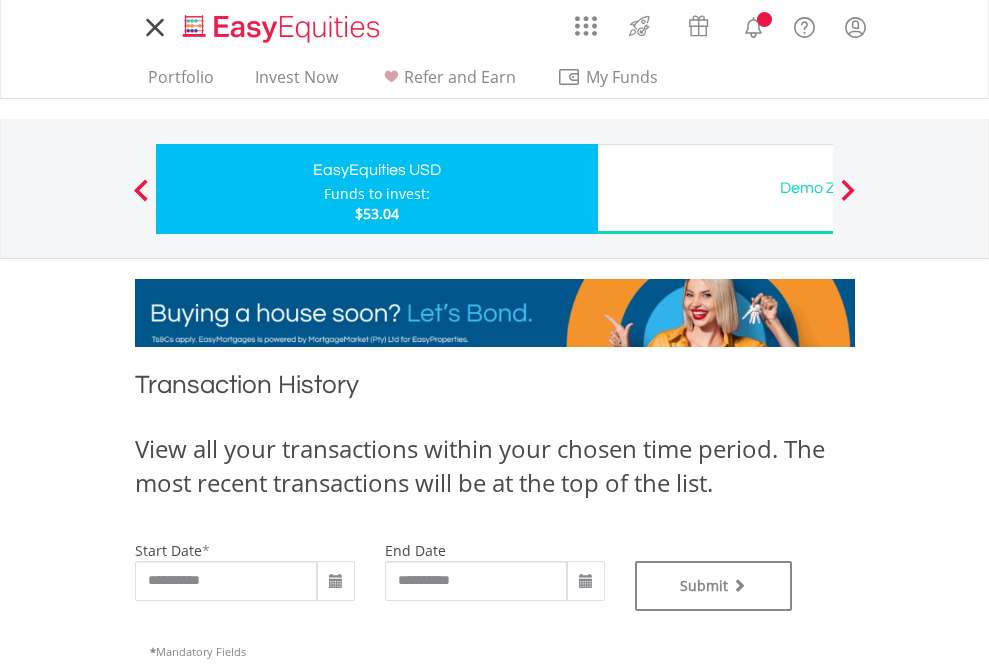 type on "**********" 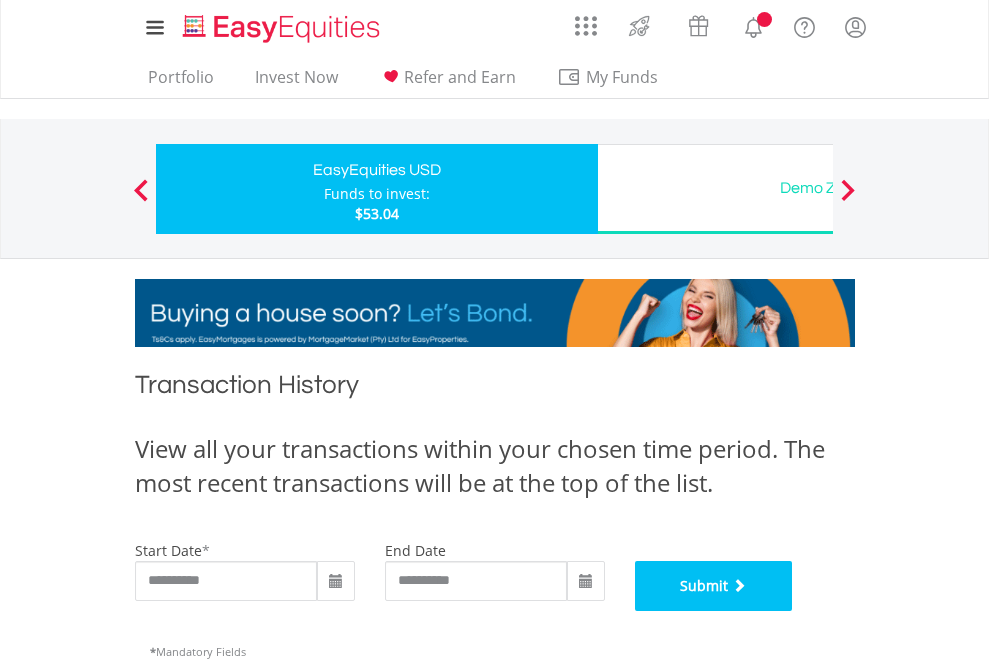 click on "Submit" at bounding box center [714, 586] 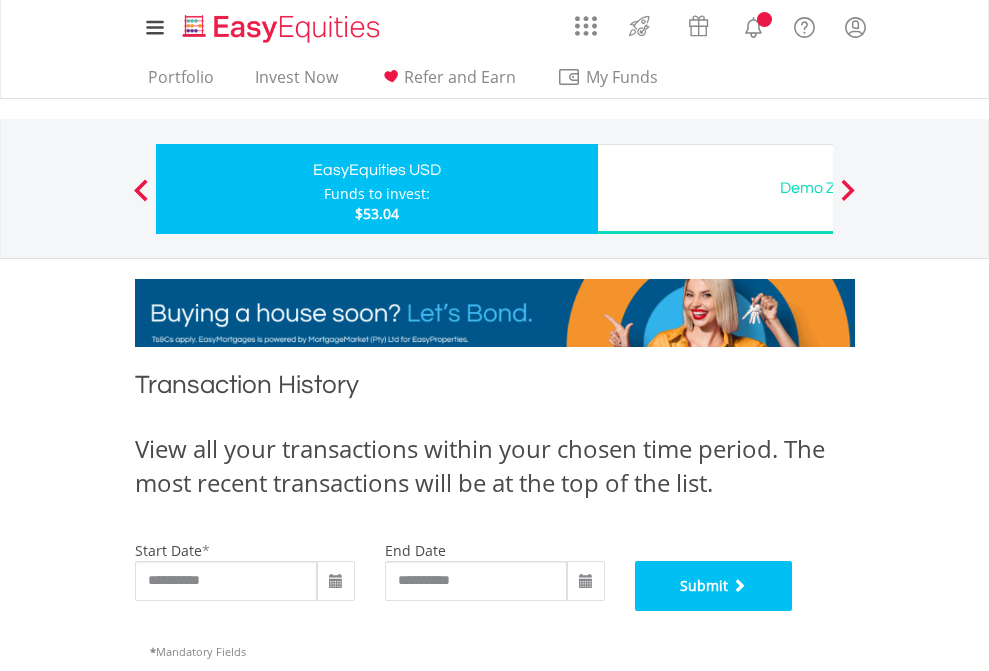 scroll, scrollTop: 811, scrollLeft: 0, axis: vertical 